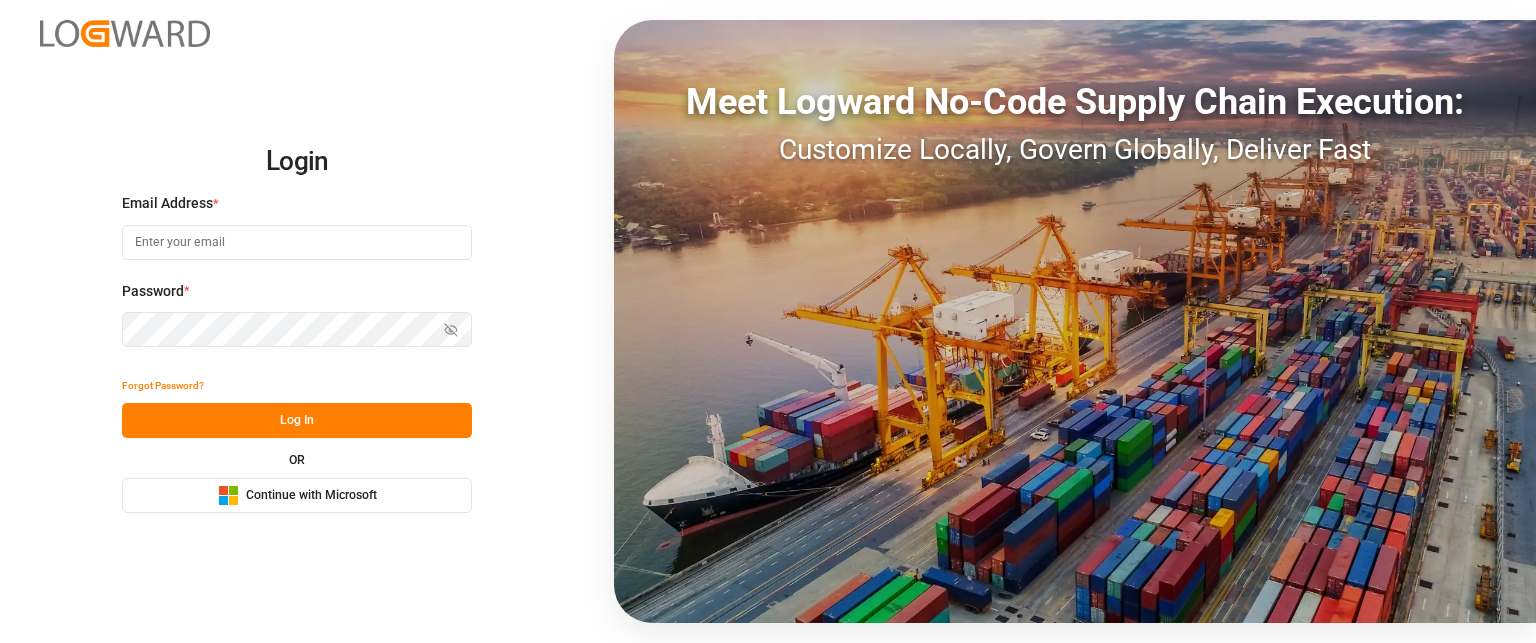 scroll, scrollTop: 0, scrollLeft: 0, axis: both 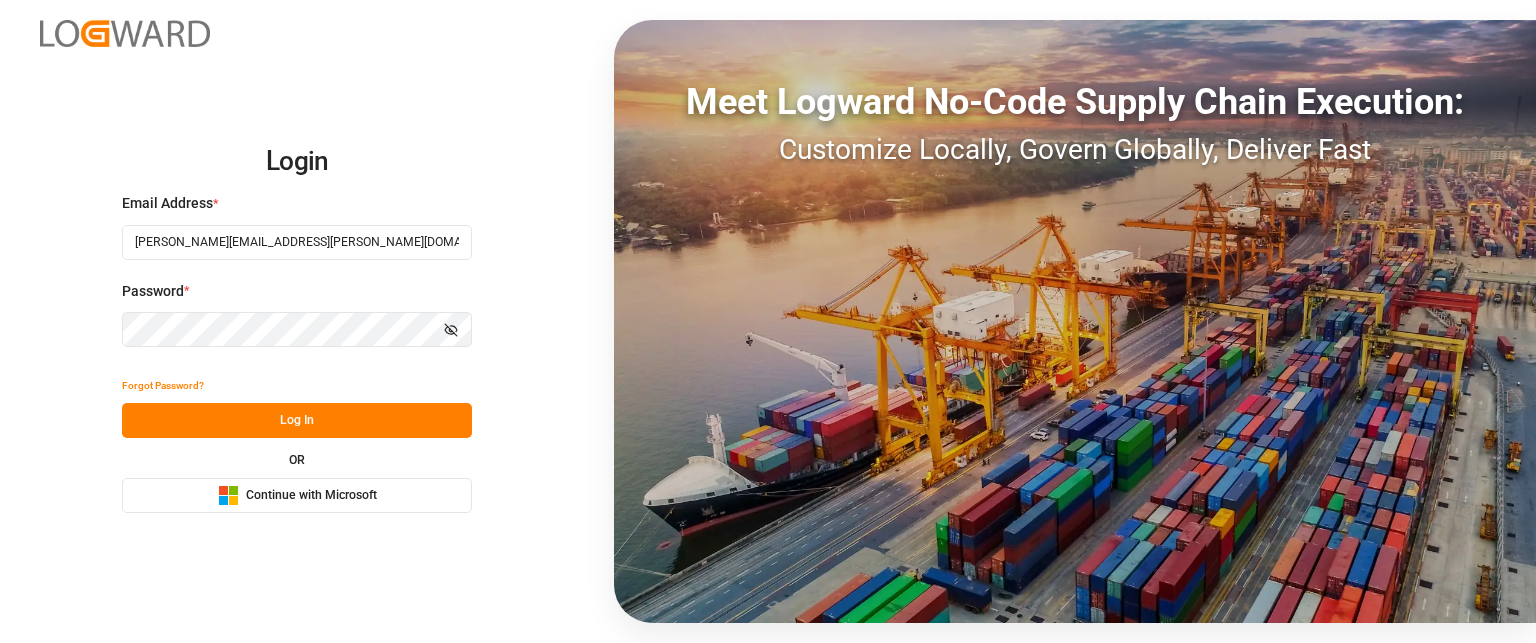 click on "Log In" at bounding box center [297, 420] 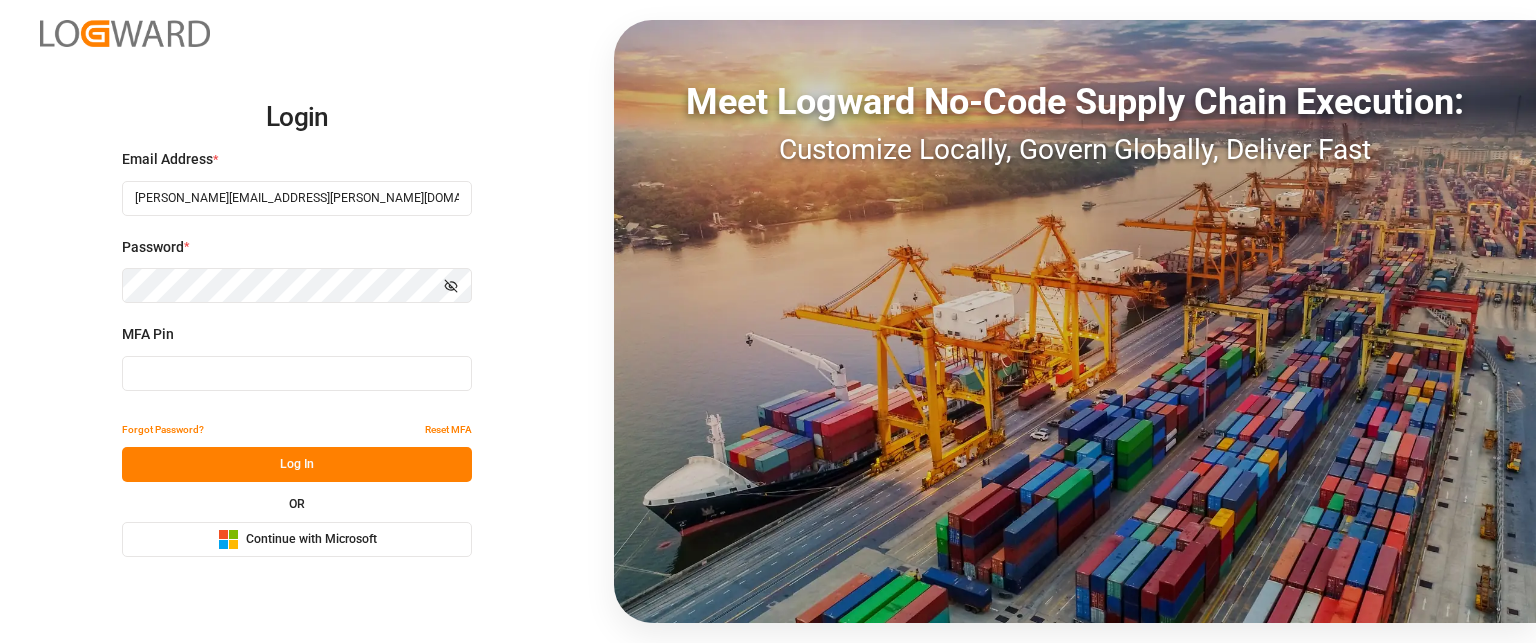 click at bounding box center (297, 373) 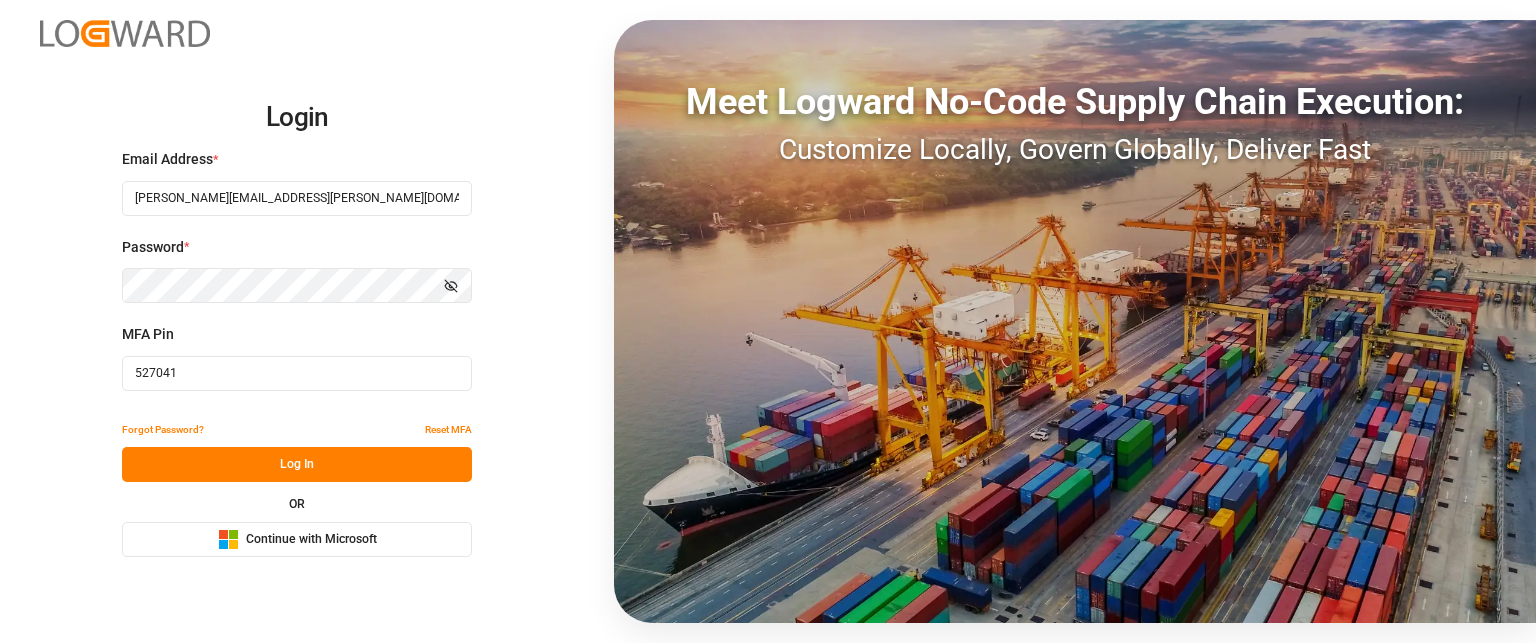 drag, startPoint x: 209, startPoint y: 370, endPoint x: 87, endPoint y: 365, distance: 122.10242 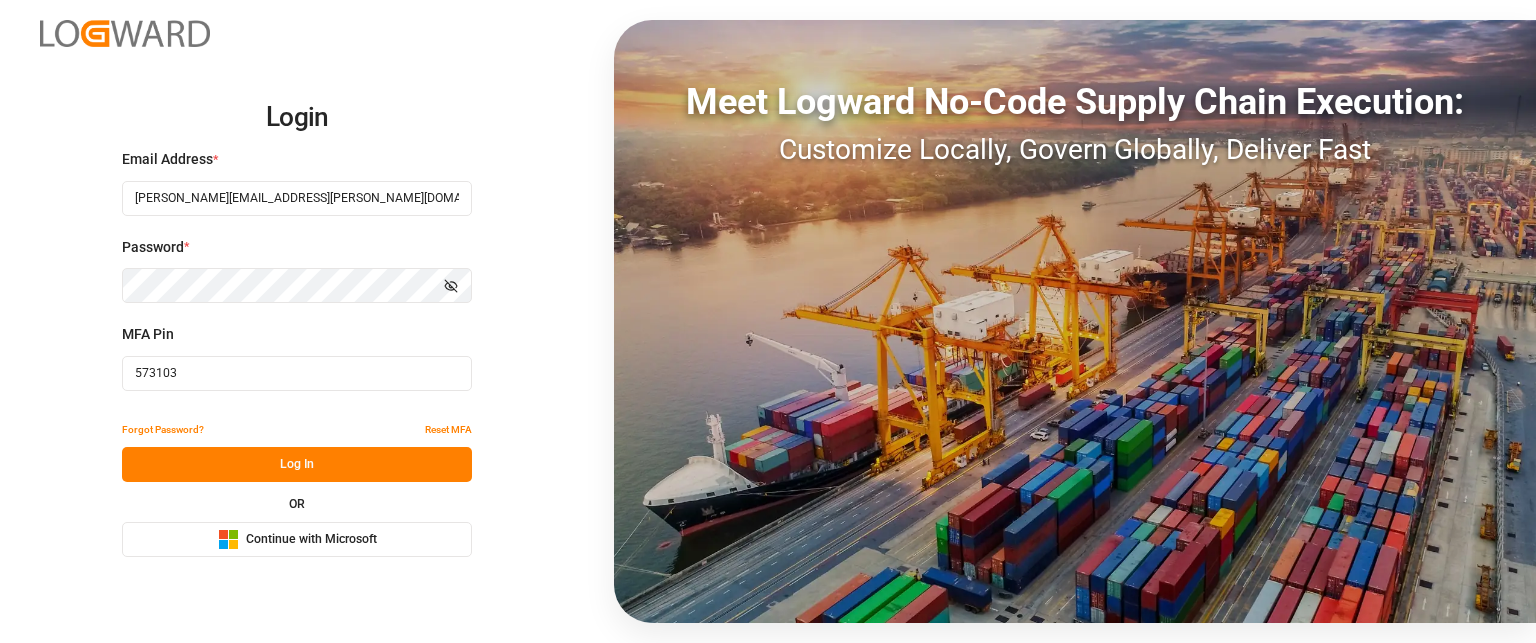 type on "573103" 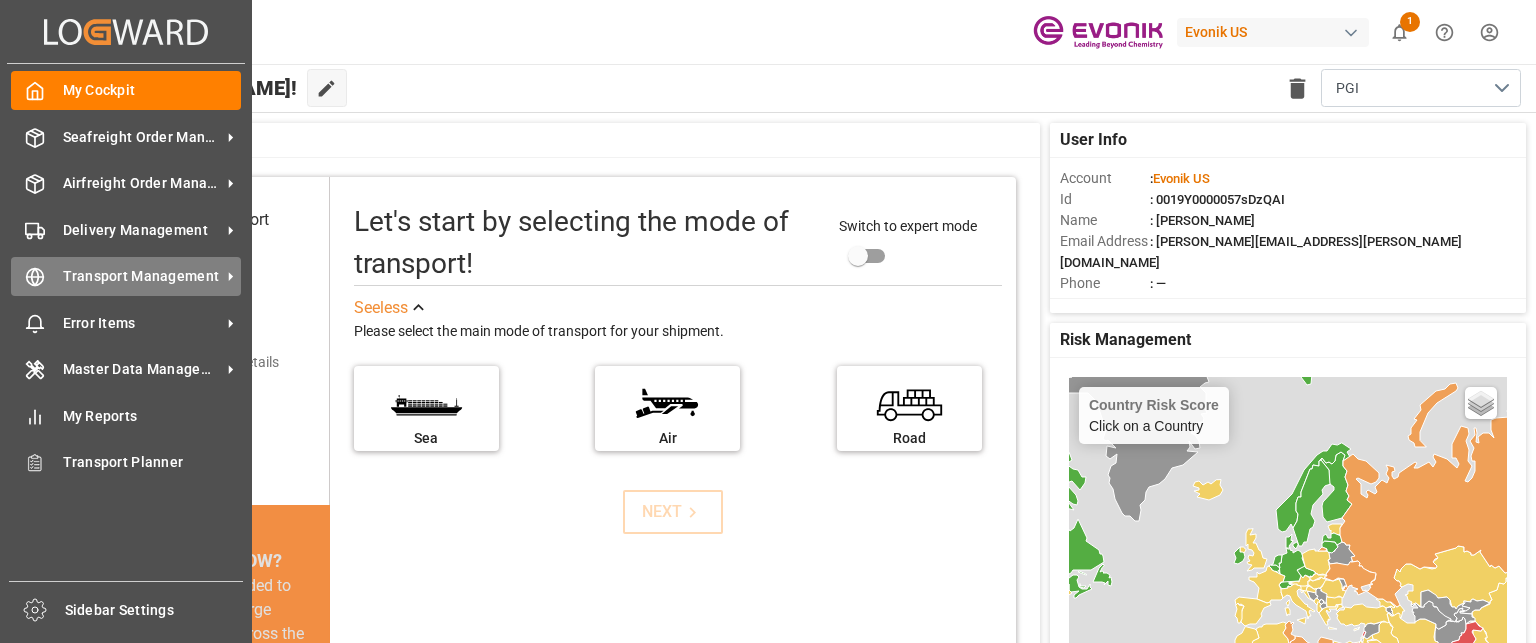 click on "Transport Management" at bounding box center [142, 276] 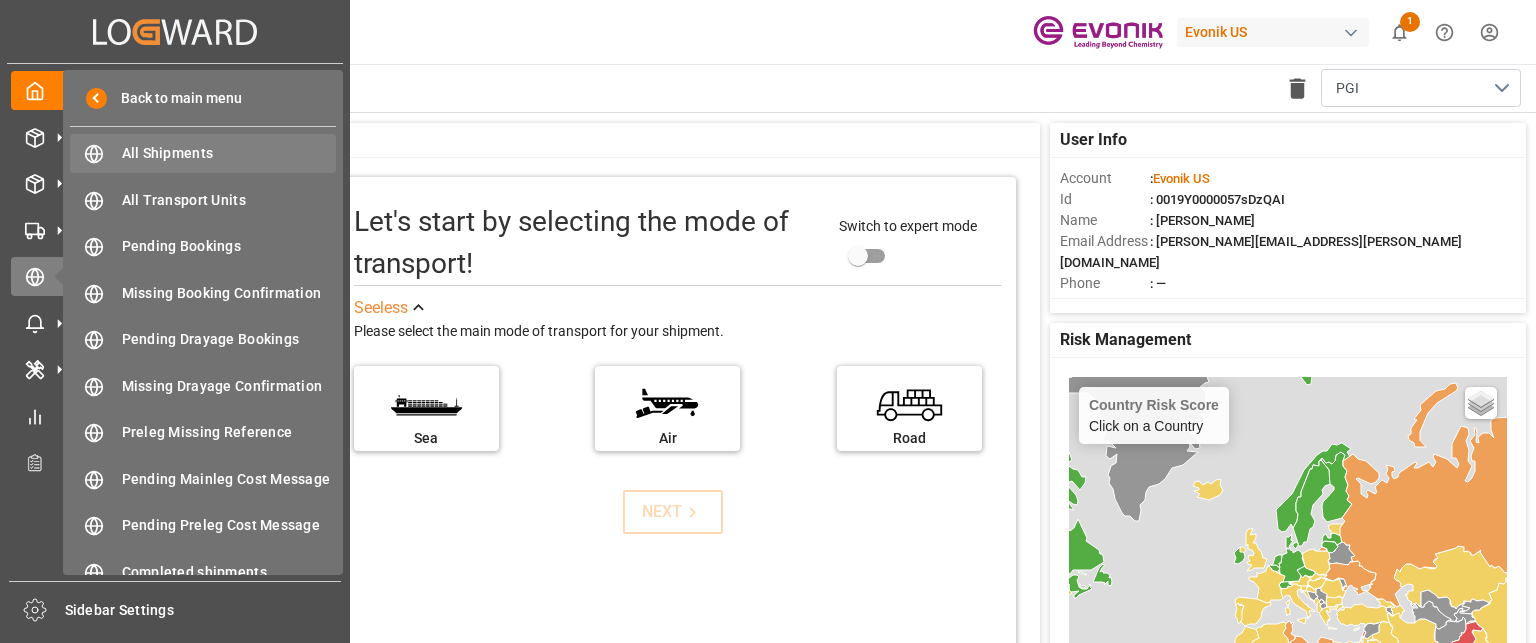click on "All Shipments" at bounding box center [229, 153] 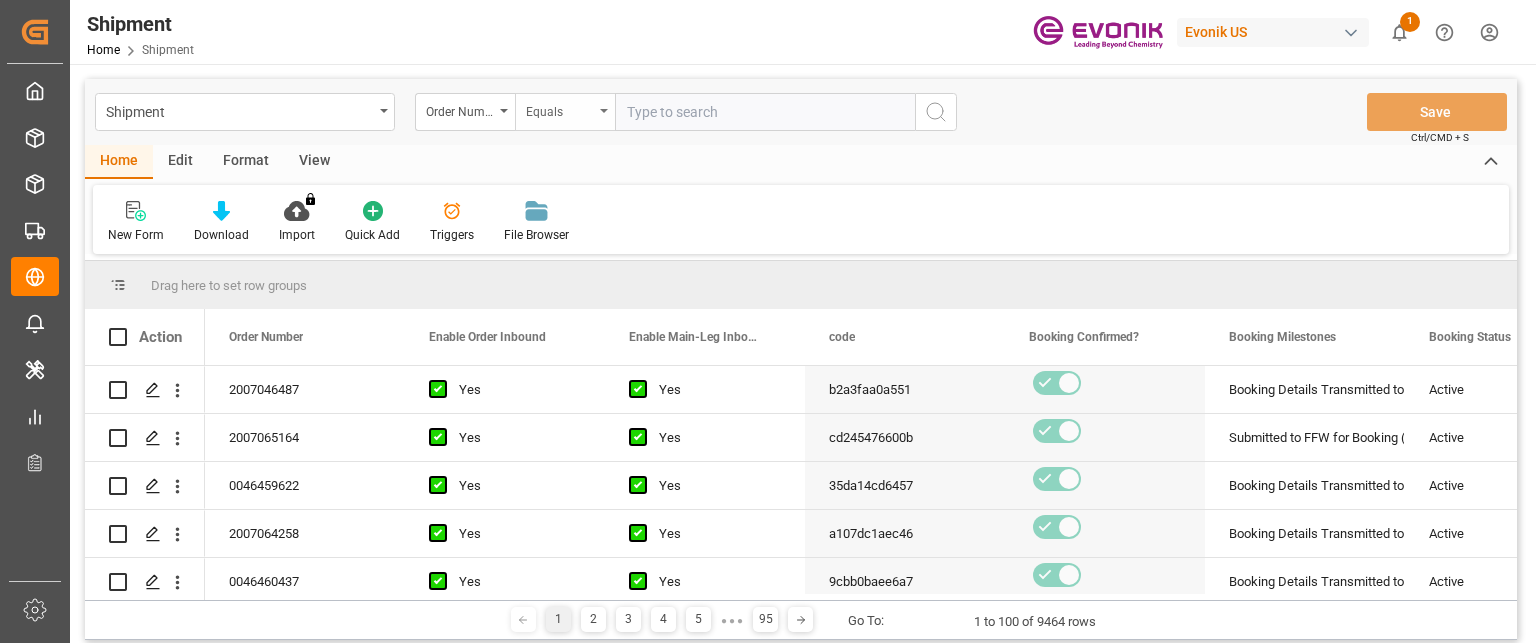 click on "Equals" at bounding box center (560, 109) 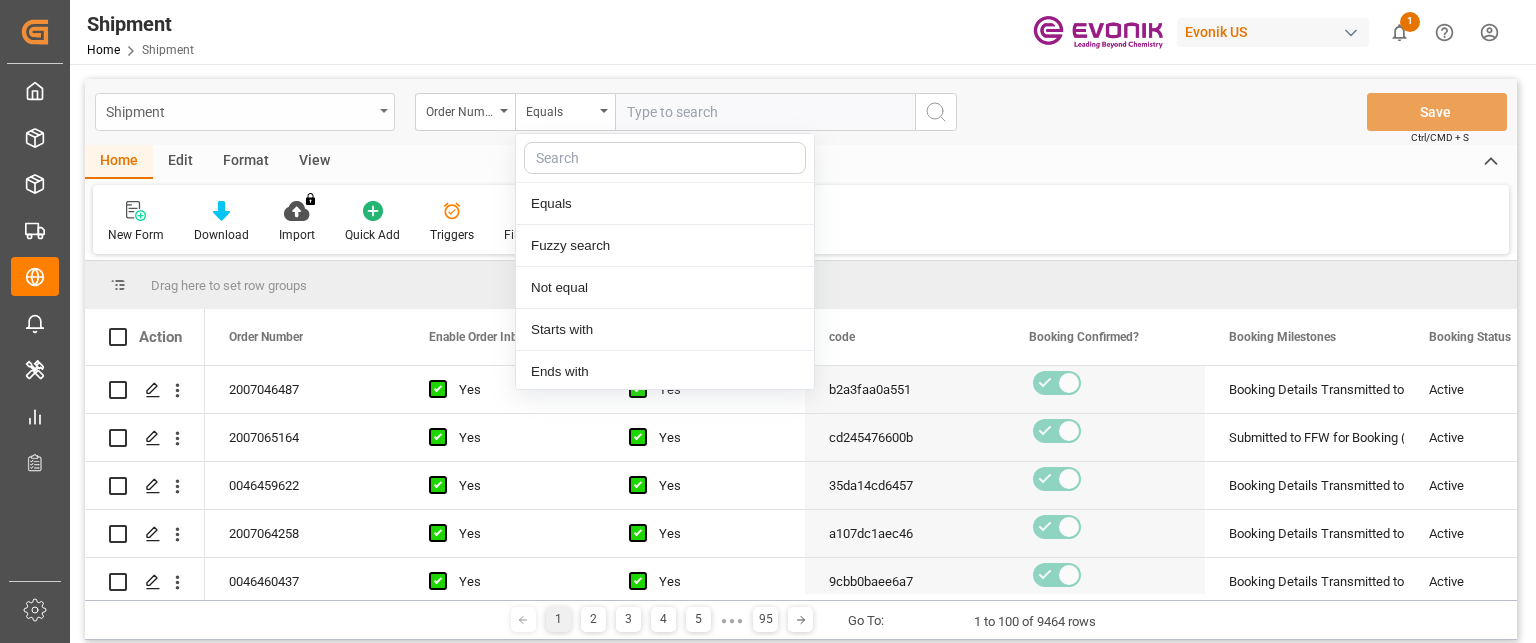 click on "Shipment" at bounding box center [245, 112] 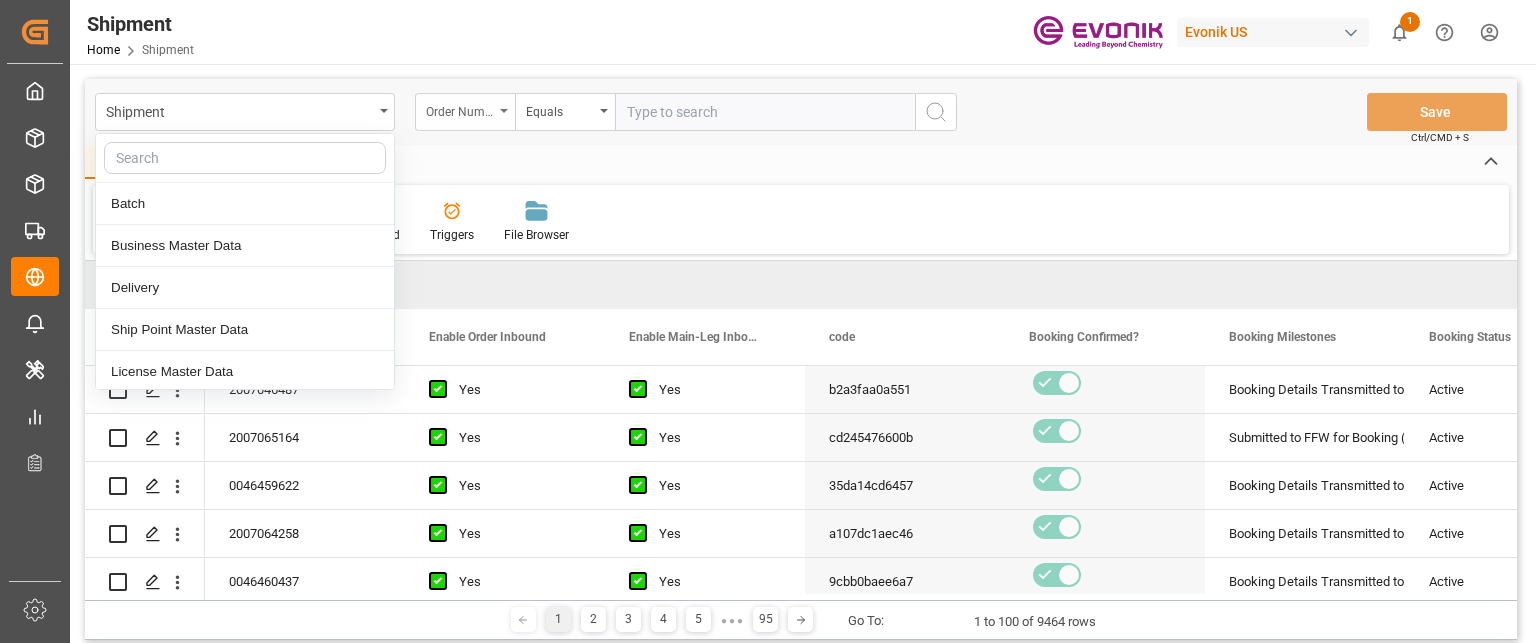 click on "Order Number" at bounding box center [460, 109] 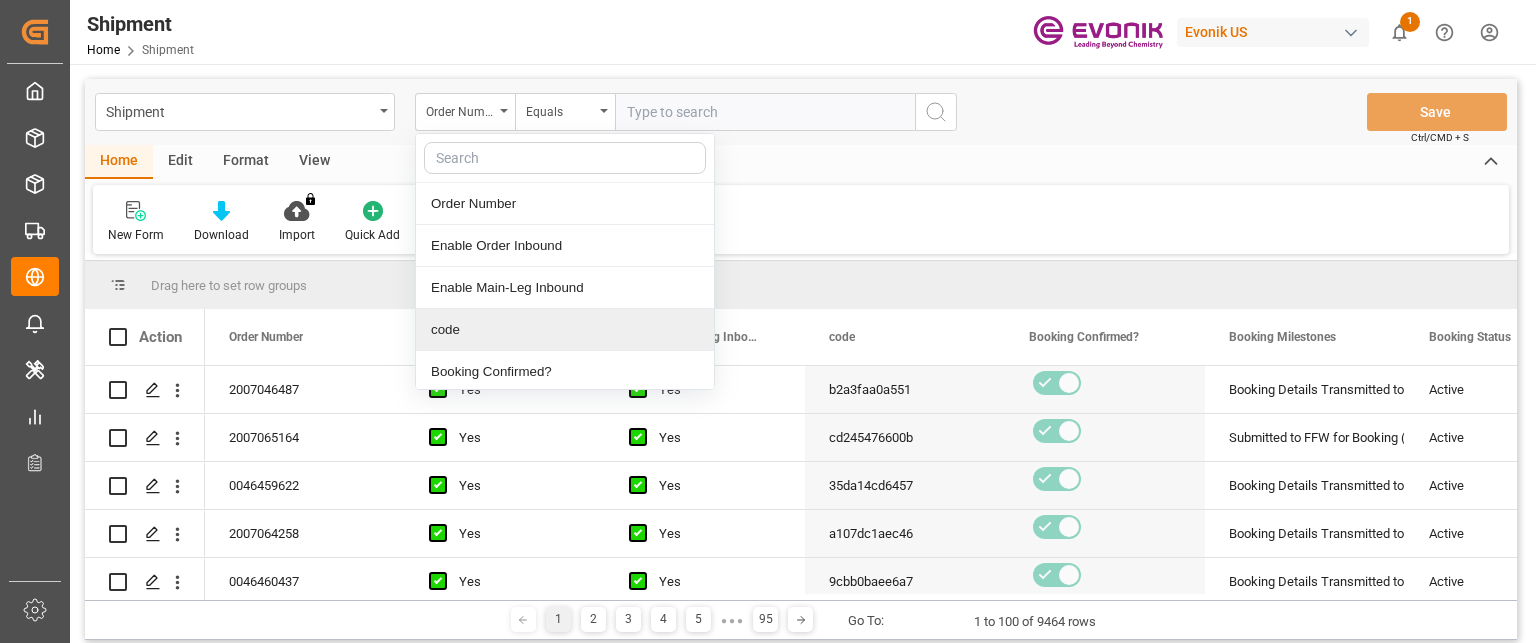 click on "code" at bounding box center (565, 330) 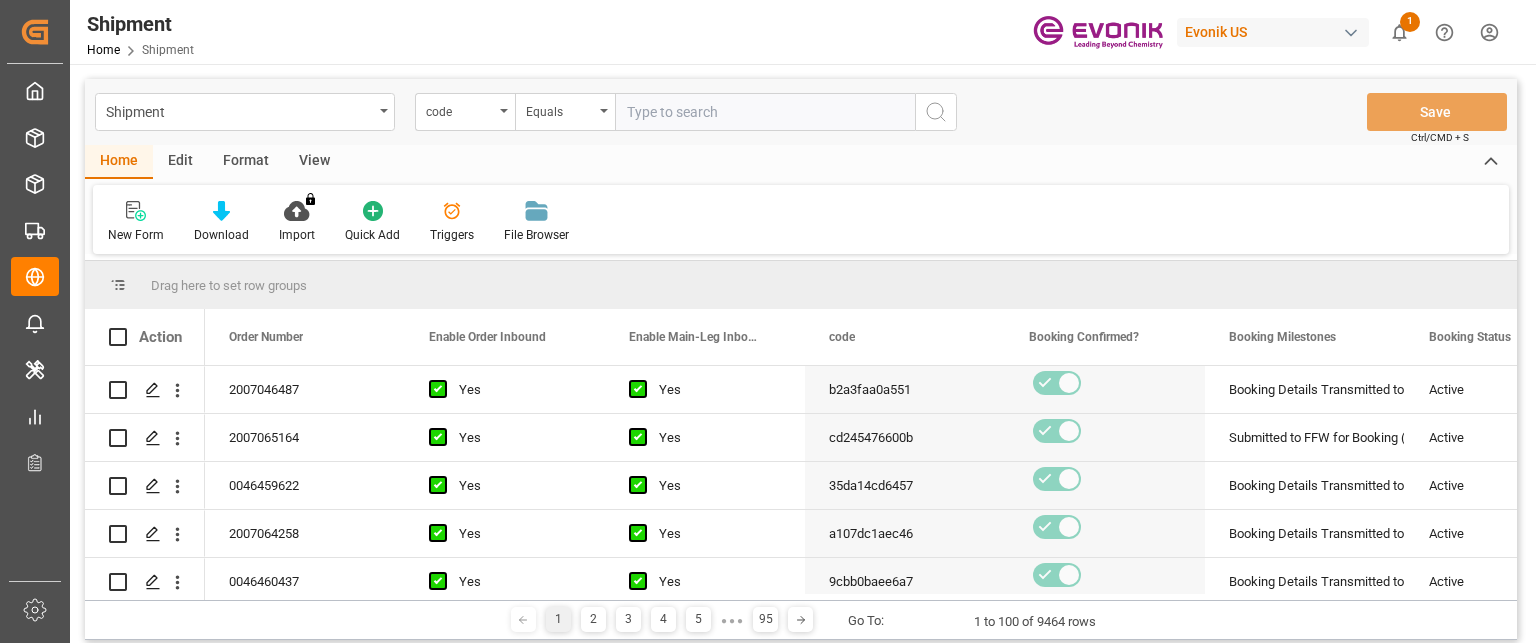 click at bounding box center [765, 112] 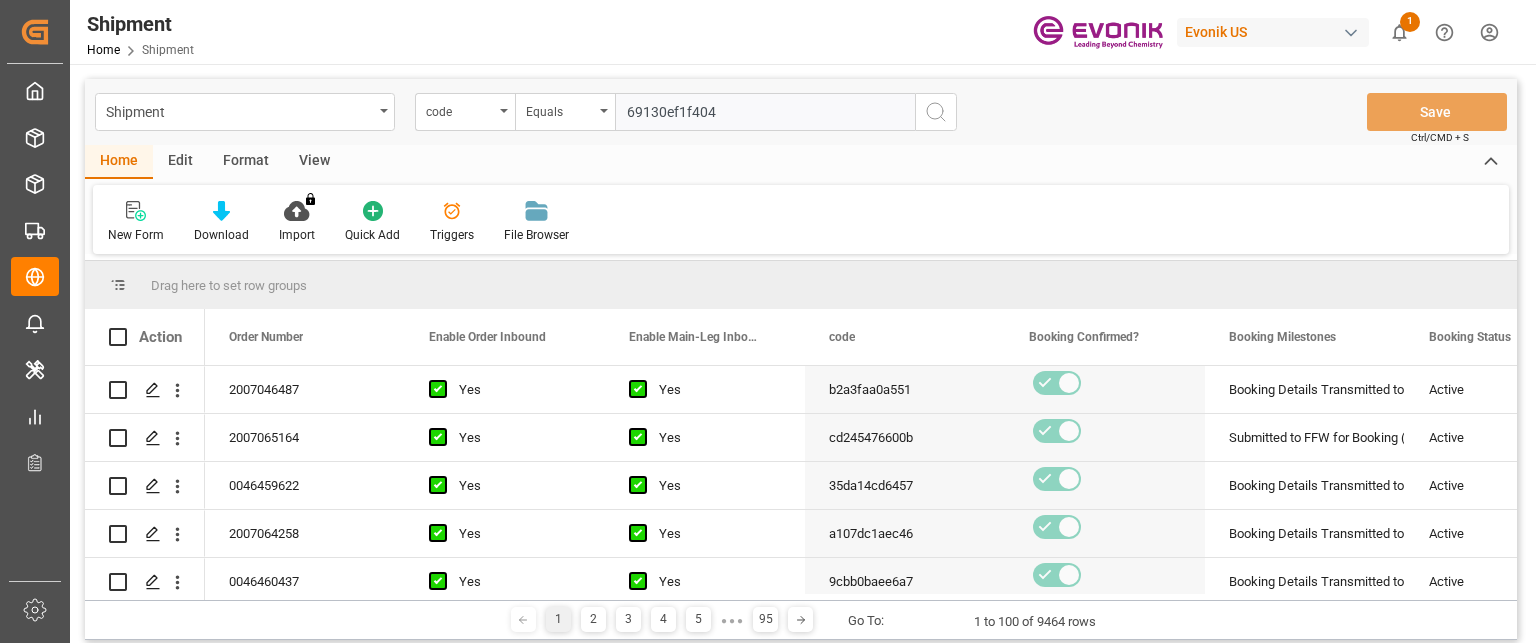 type on "69130ef1f404" 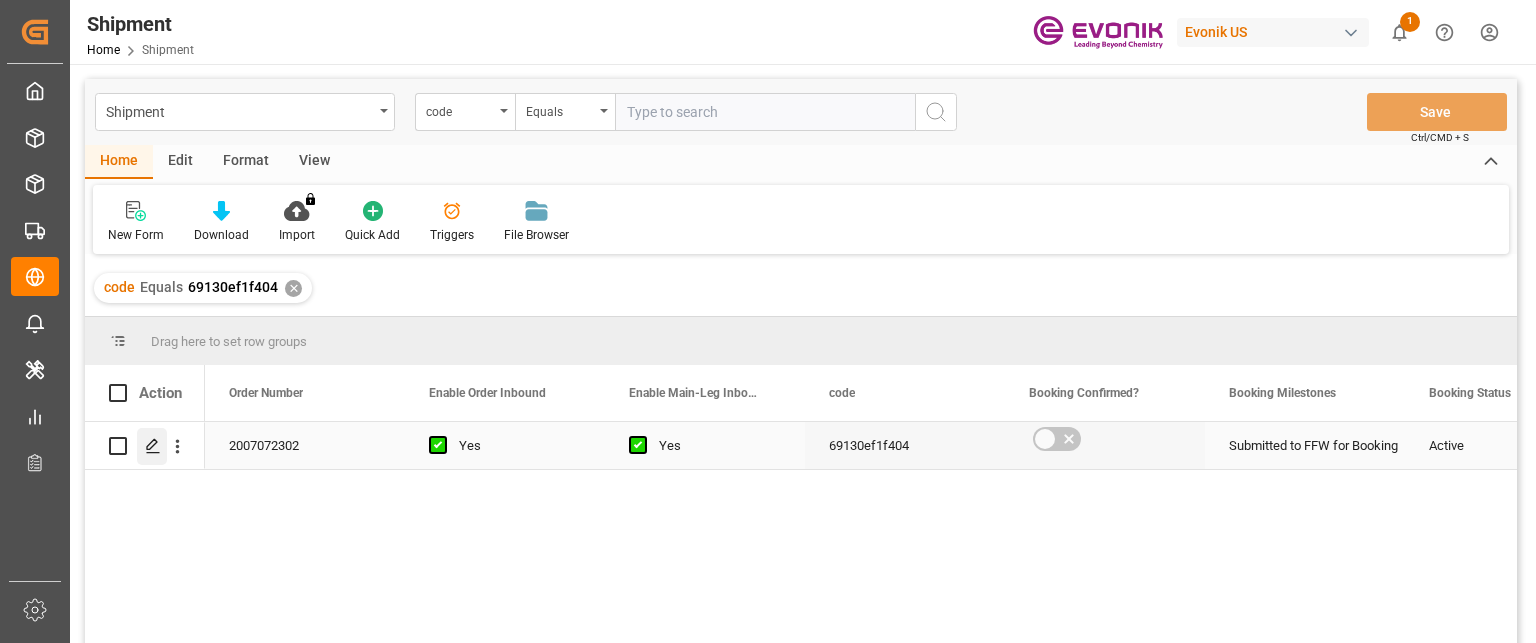 click 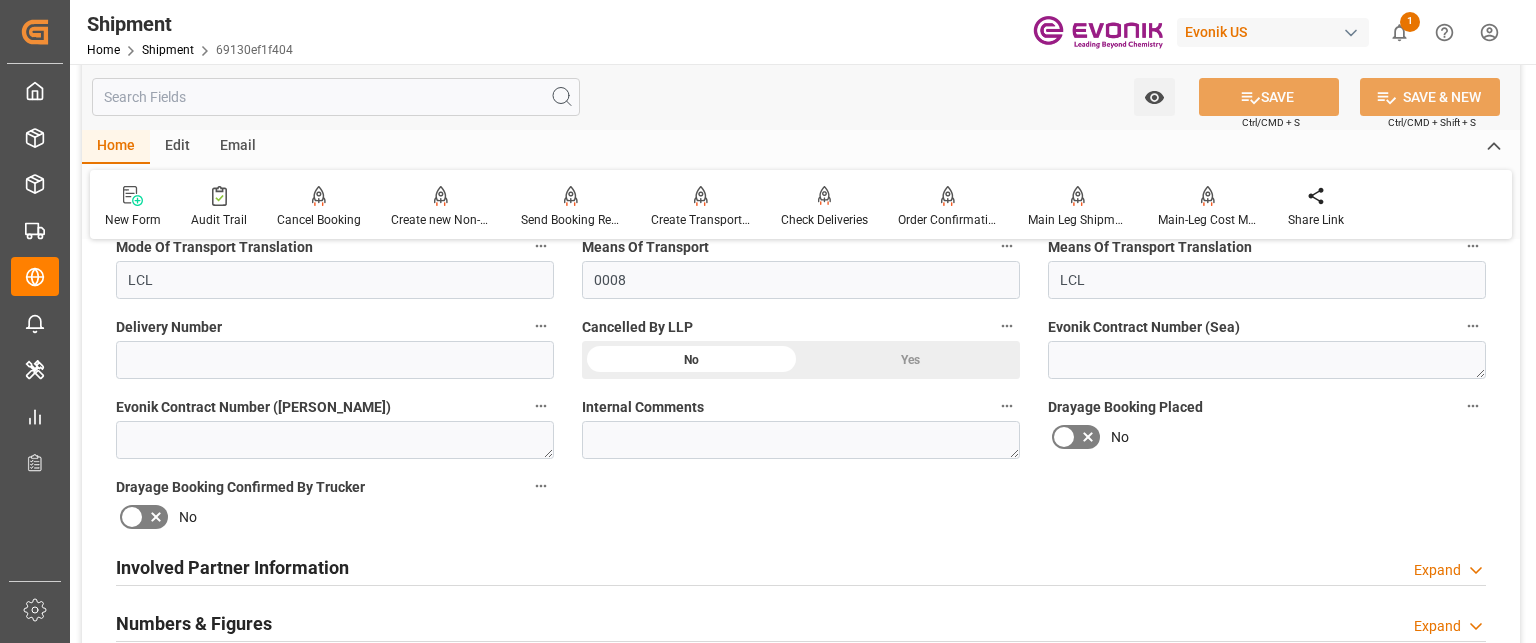scroll, scrollTop: 1000, scrollLeft: 0, axis: vertical 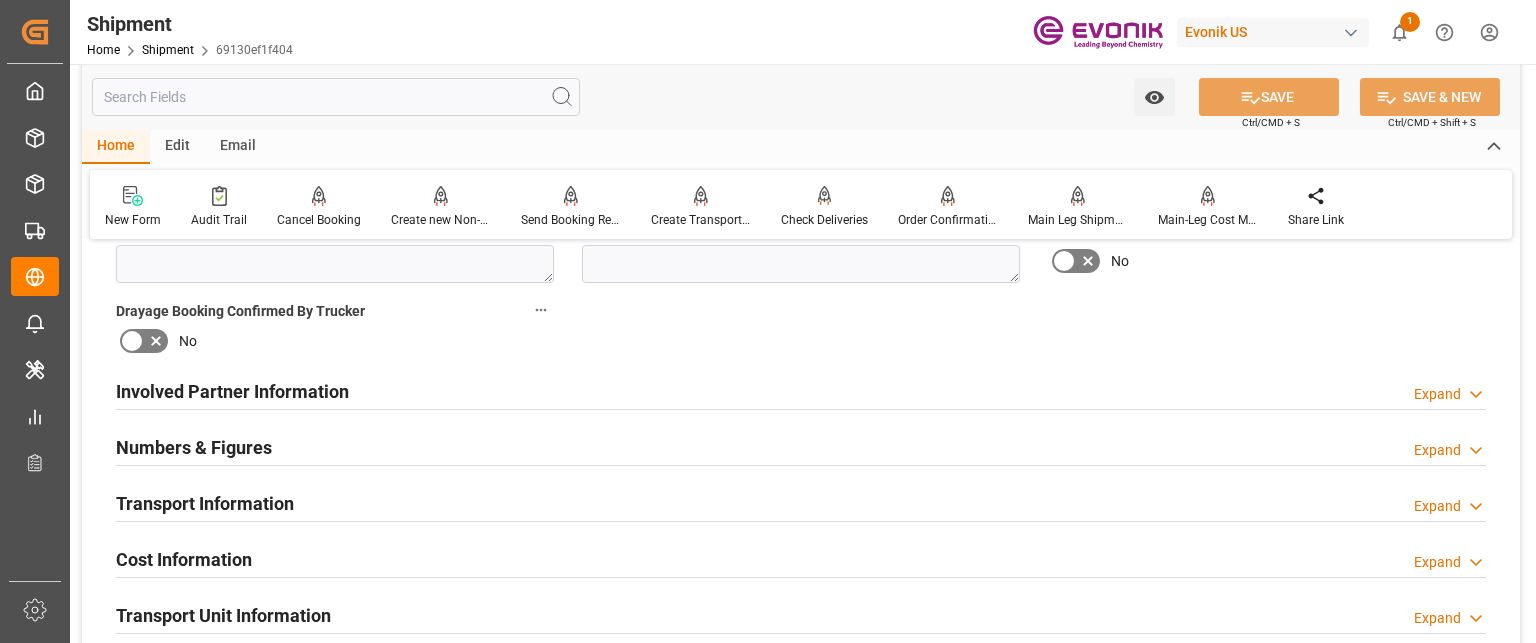 click on "Involved Partner Information" at bounding box center (232, 391) 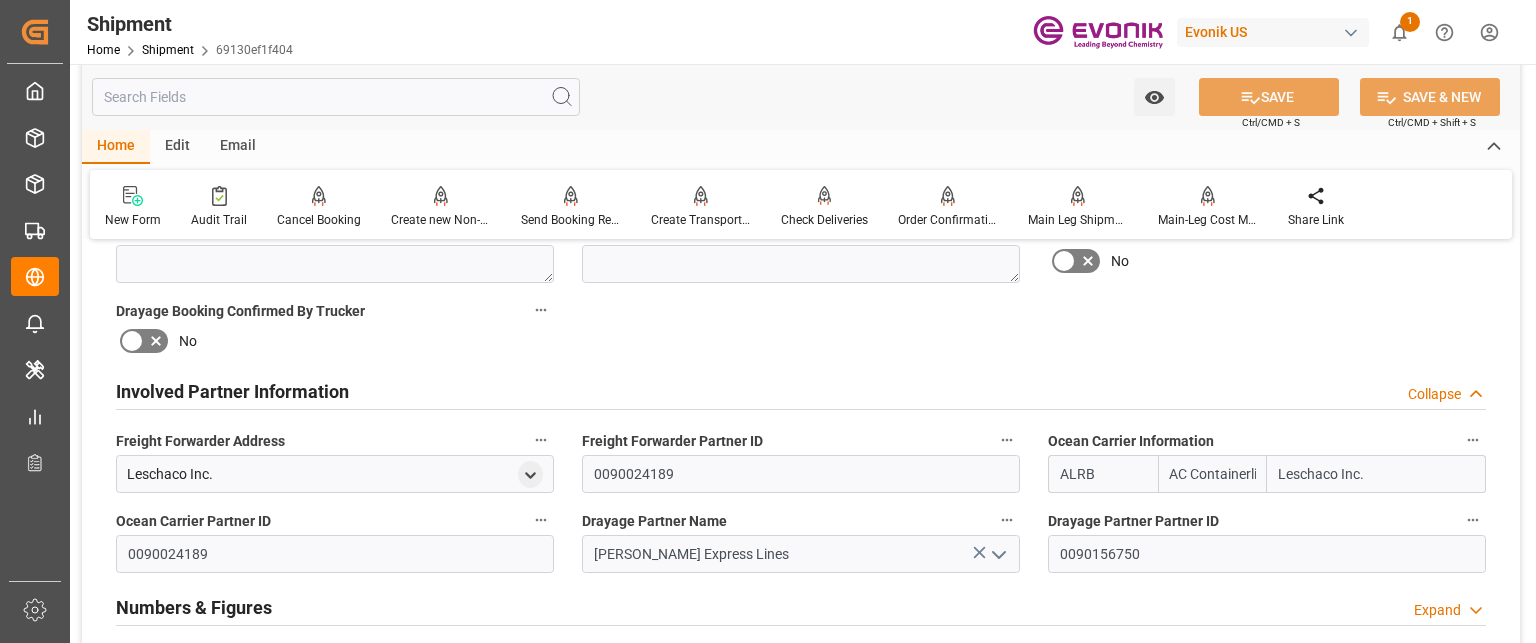 click on "Involved Partner Information" at bounding box center [232, 391] 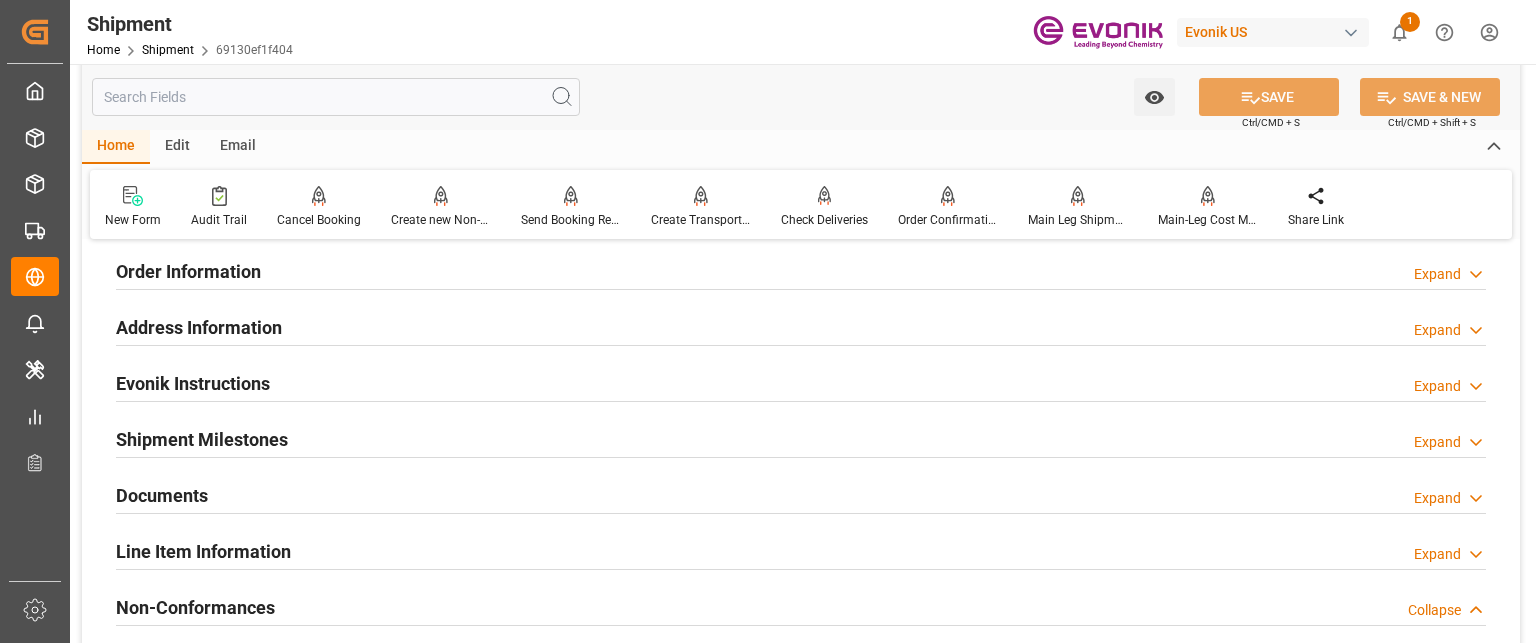 scroll, scrollTop: 1600, scrollLeft: 0, axis: vertical 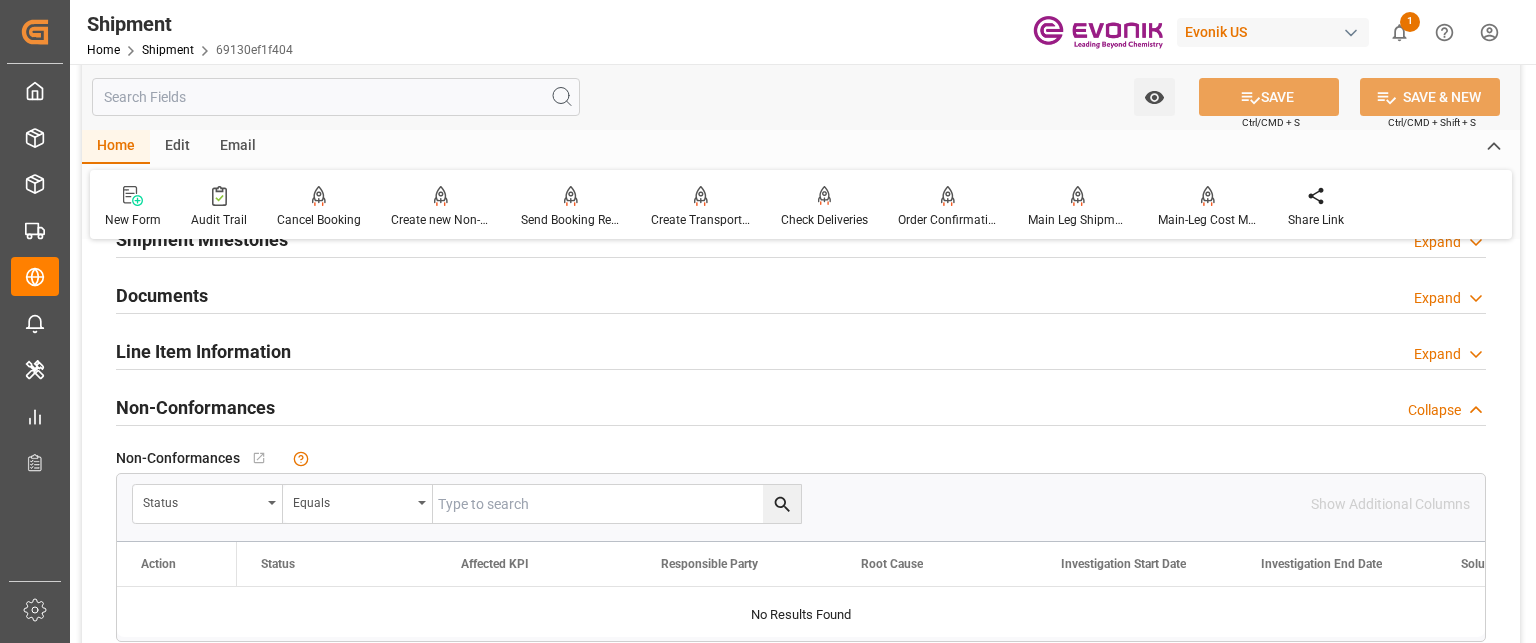 click on "Line Item Information" at bounding box center (203, 351) 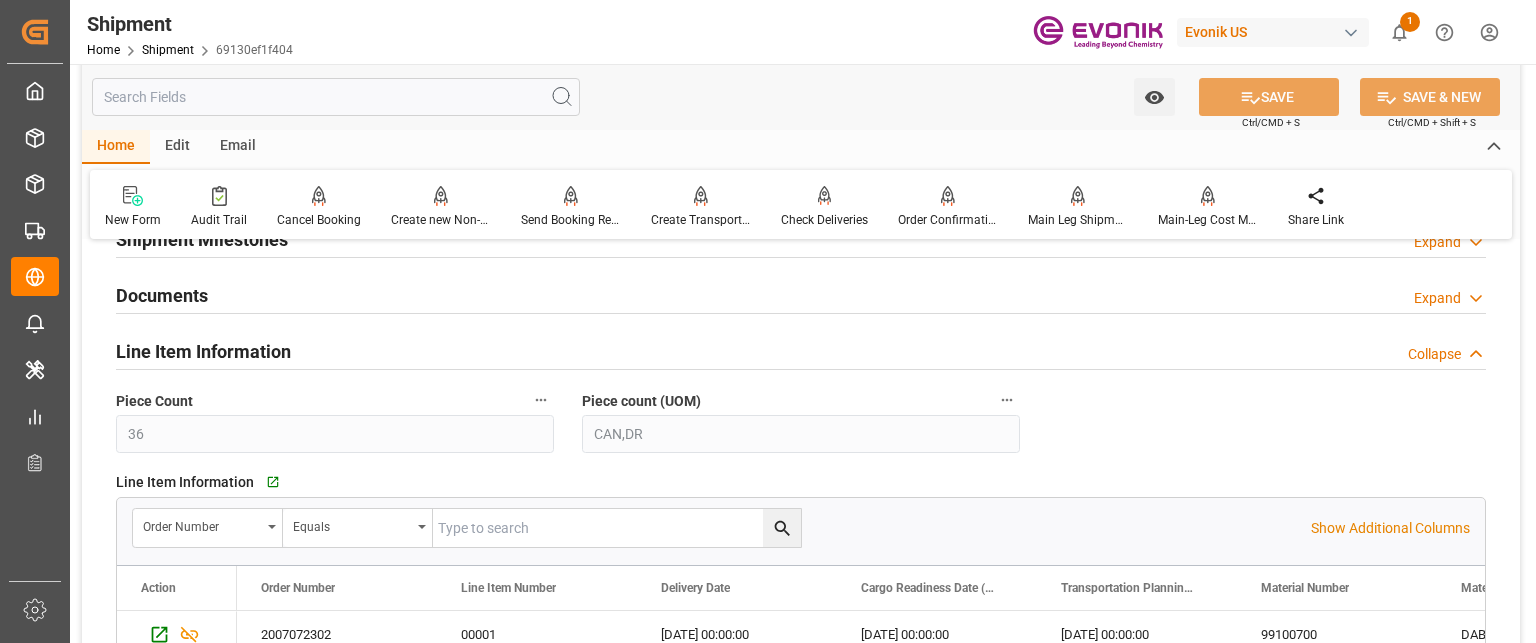 scroll, scrollTop: 1800, scrollLeft: 0, axis: vertical 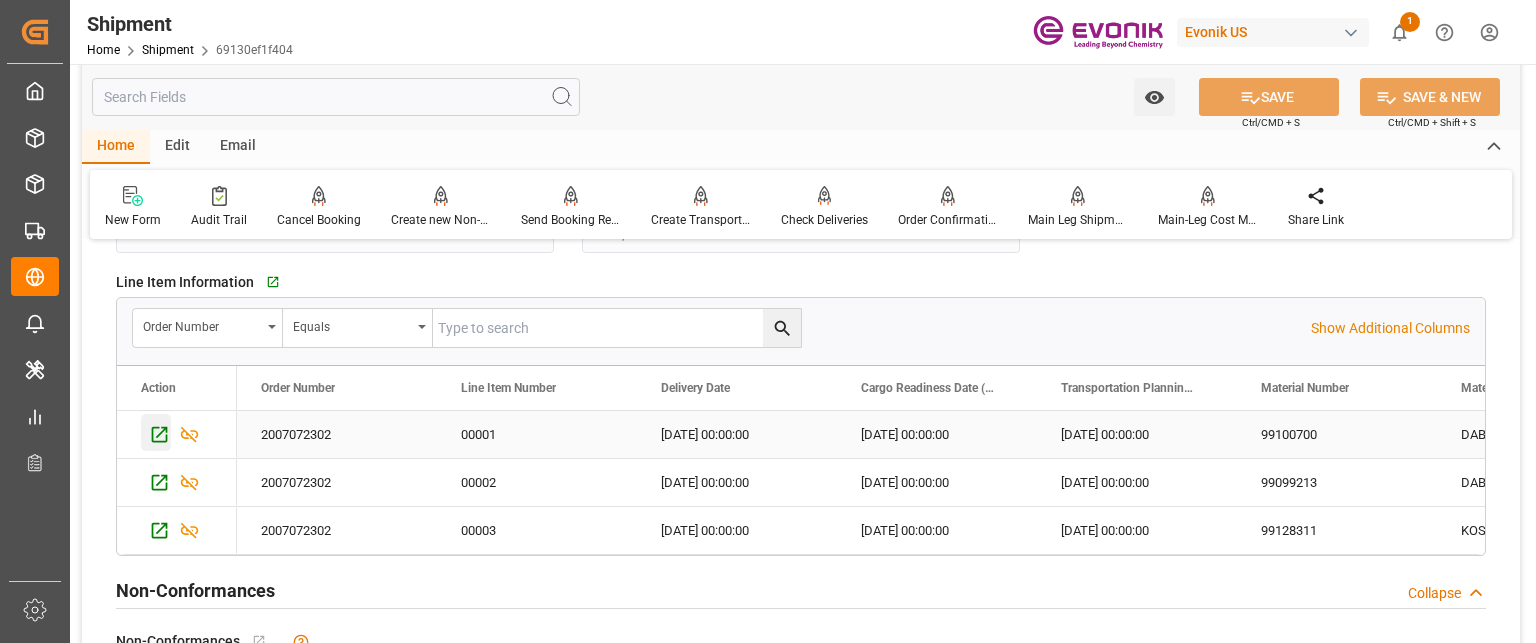 click 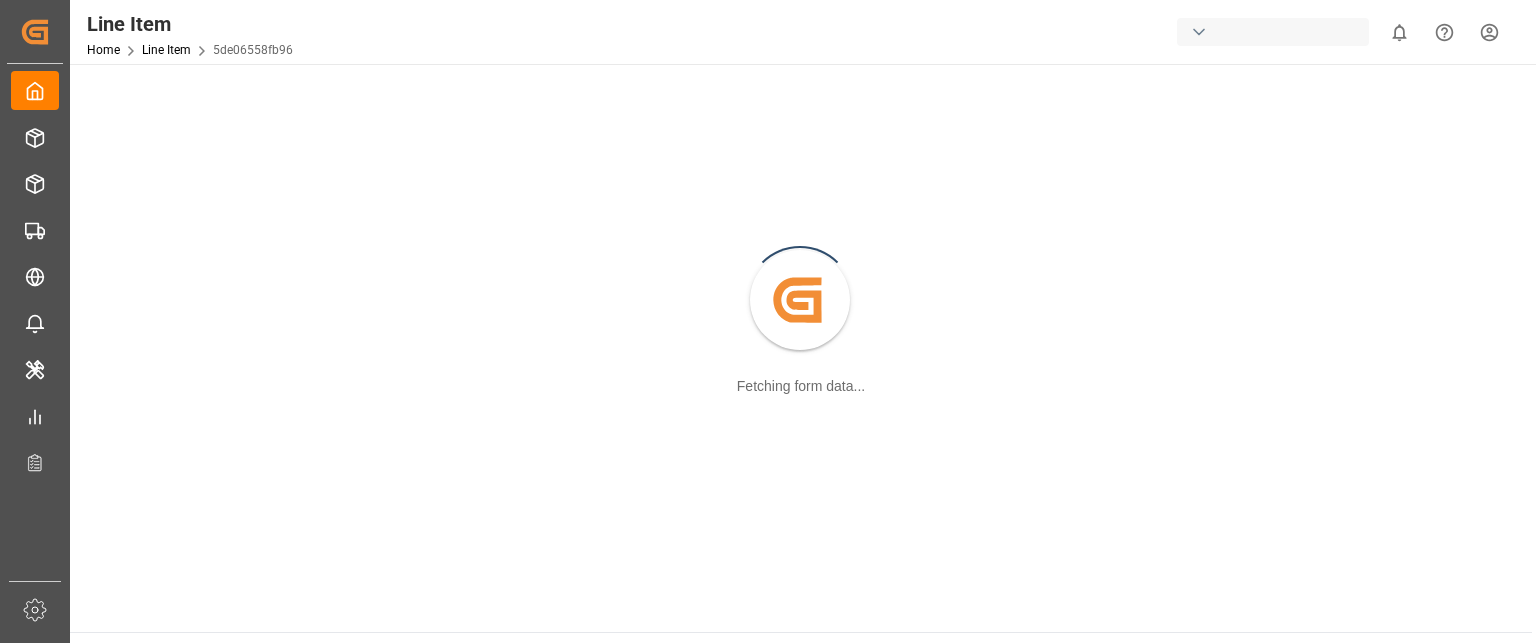 scroll, scrollTop: 0, scrollLeft: 0, axis: both 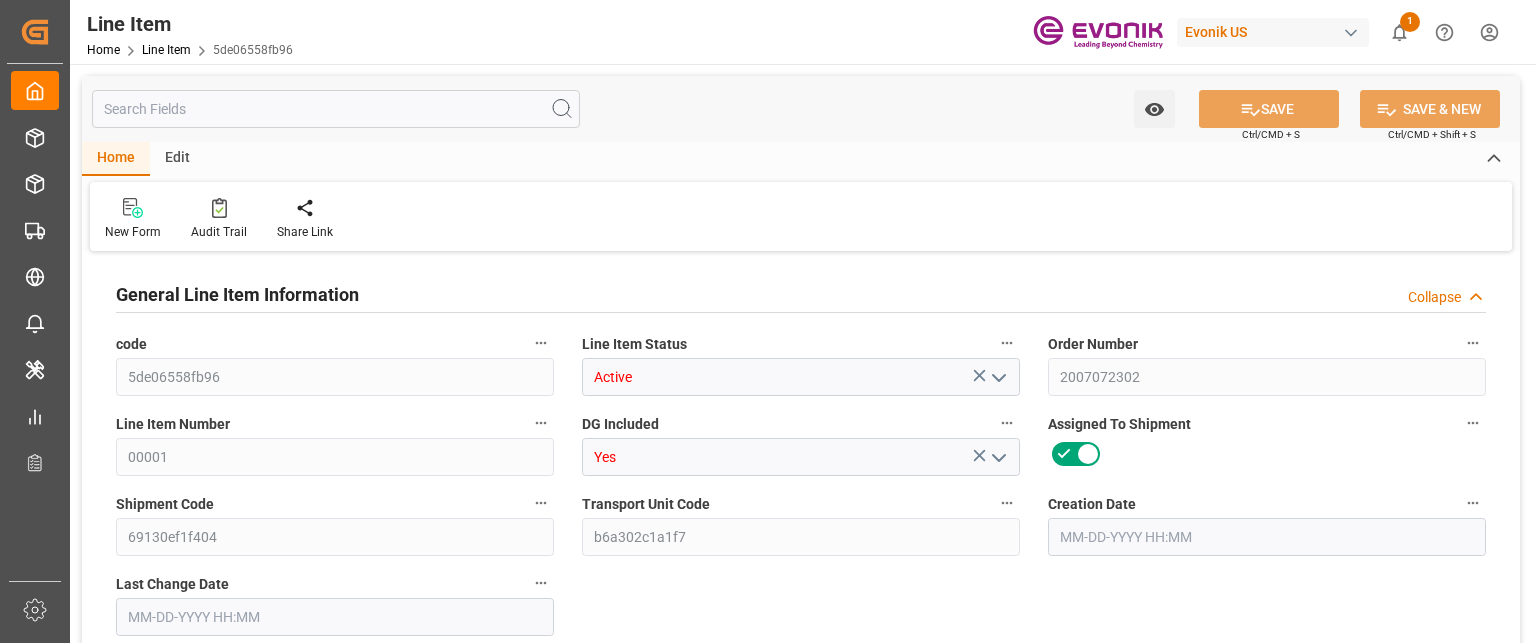 type on "1" 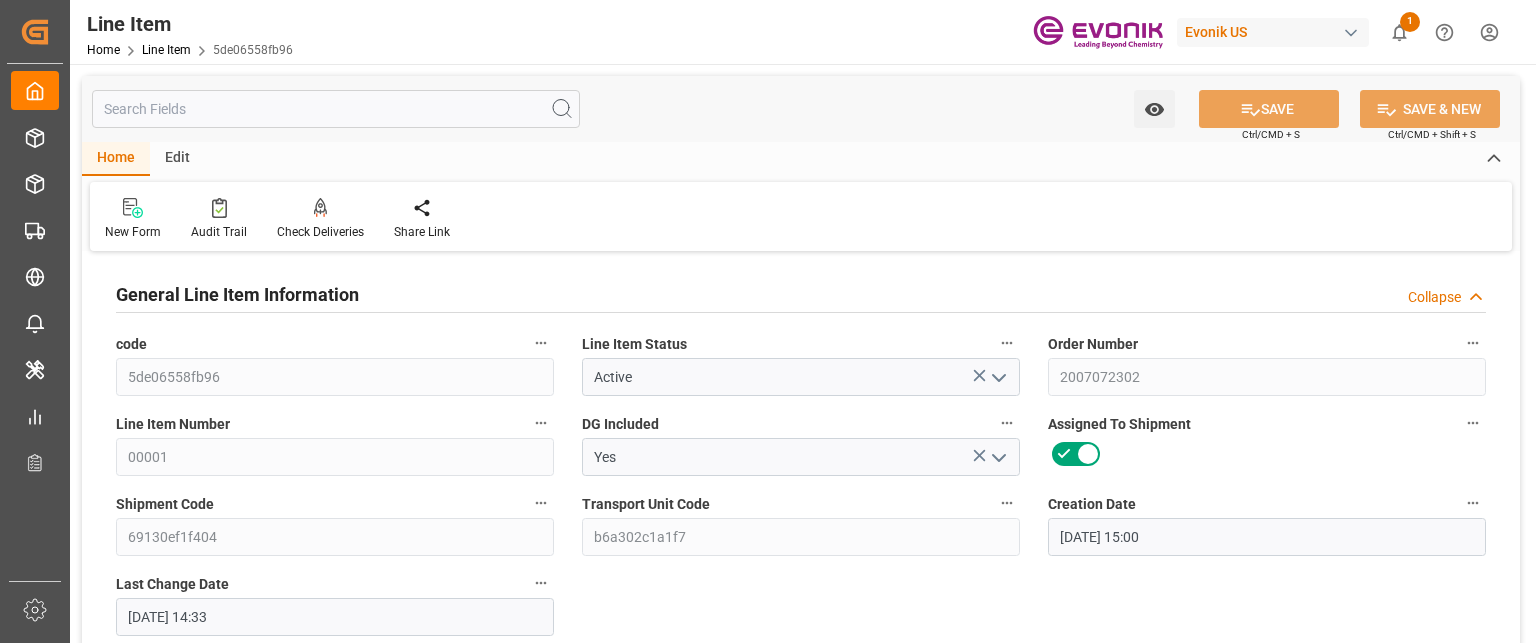 type on "[DATE] 15:00" 